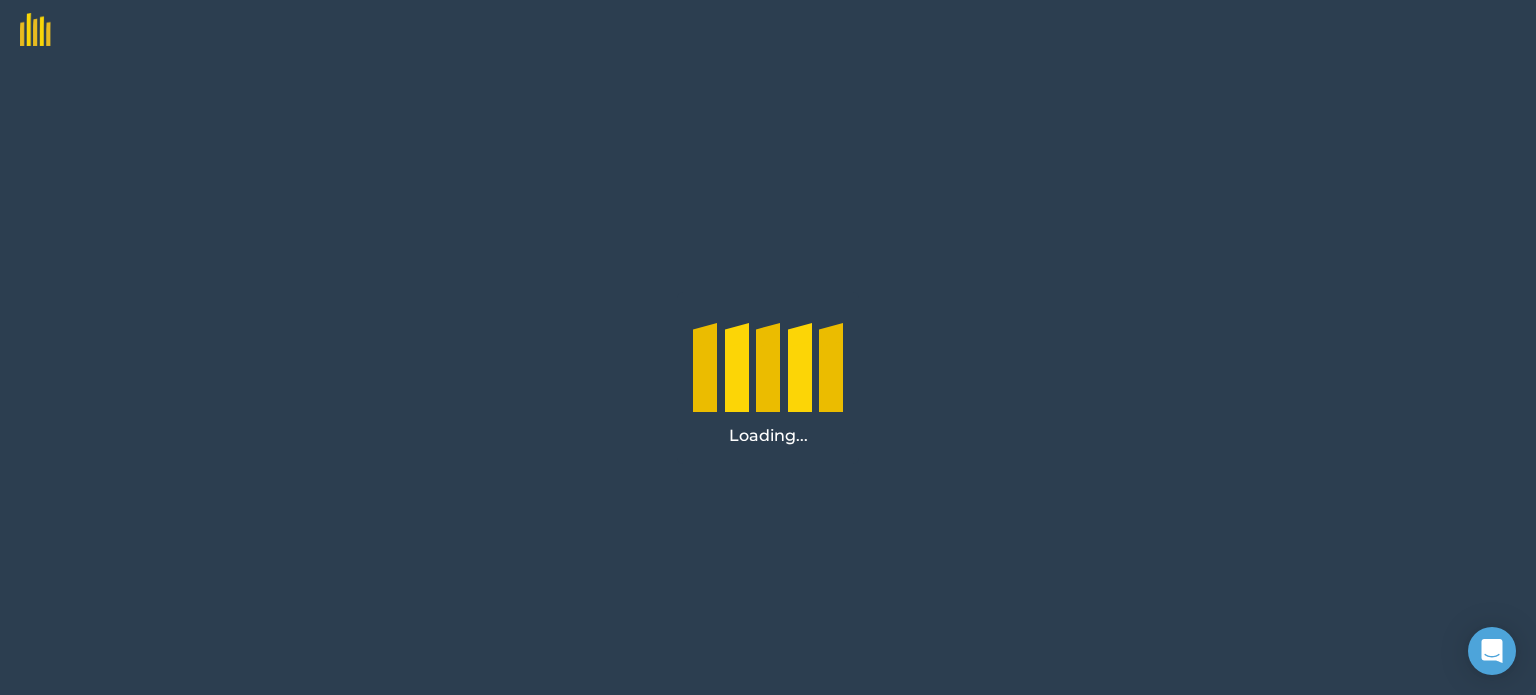scroll, scrollTop: 0, scrollLeft: 0, axis: both 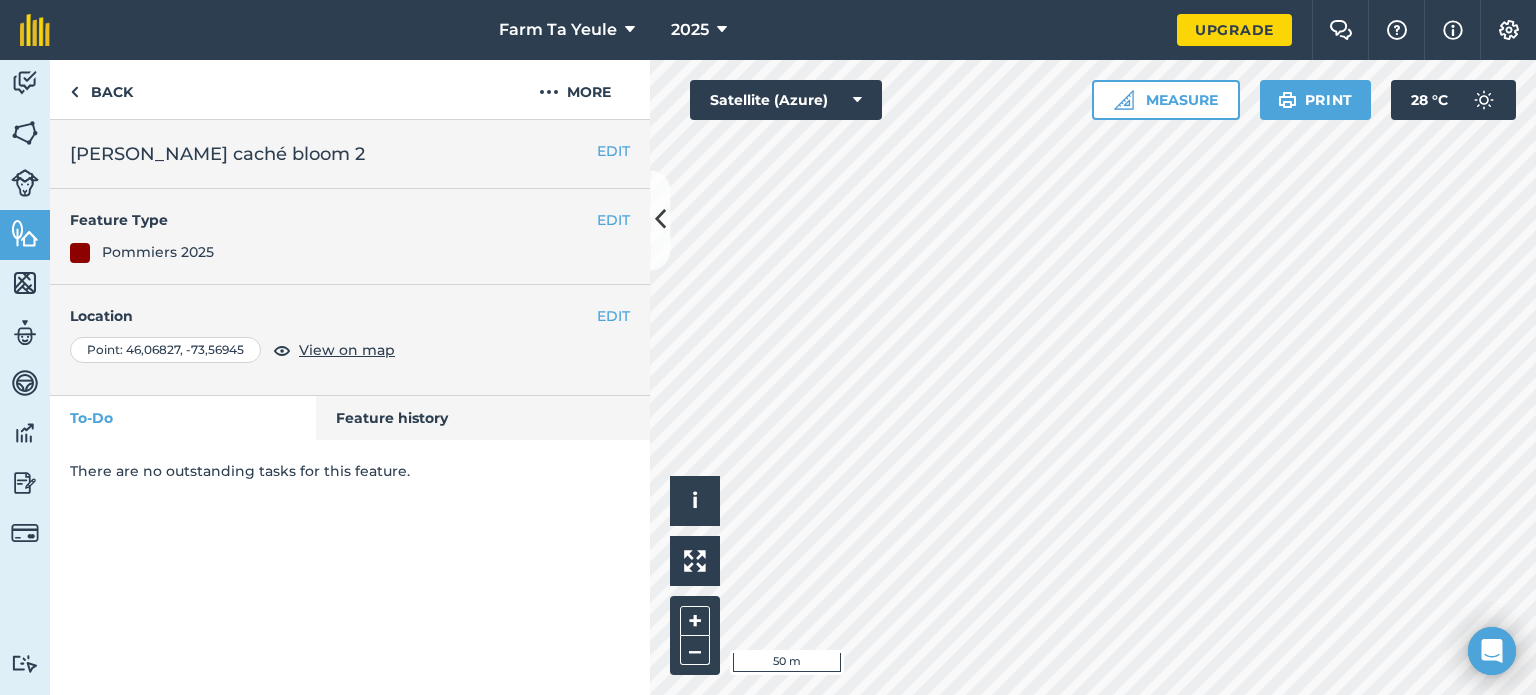 click on "Hello i © 2025 TomTom, Microsoft 50 m + – Satellite (Azure) Measure Print 28   ° C" at bounding box center [1093, 377] 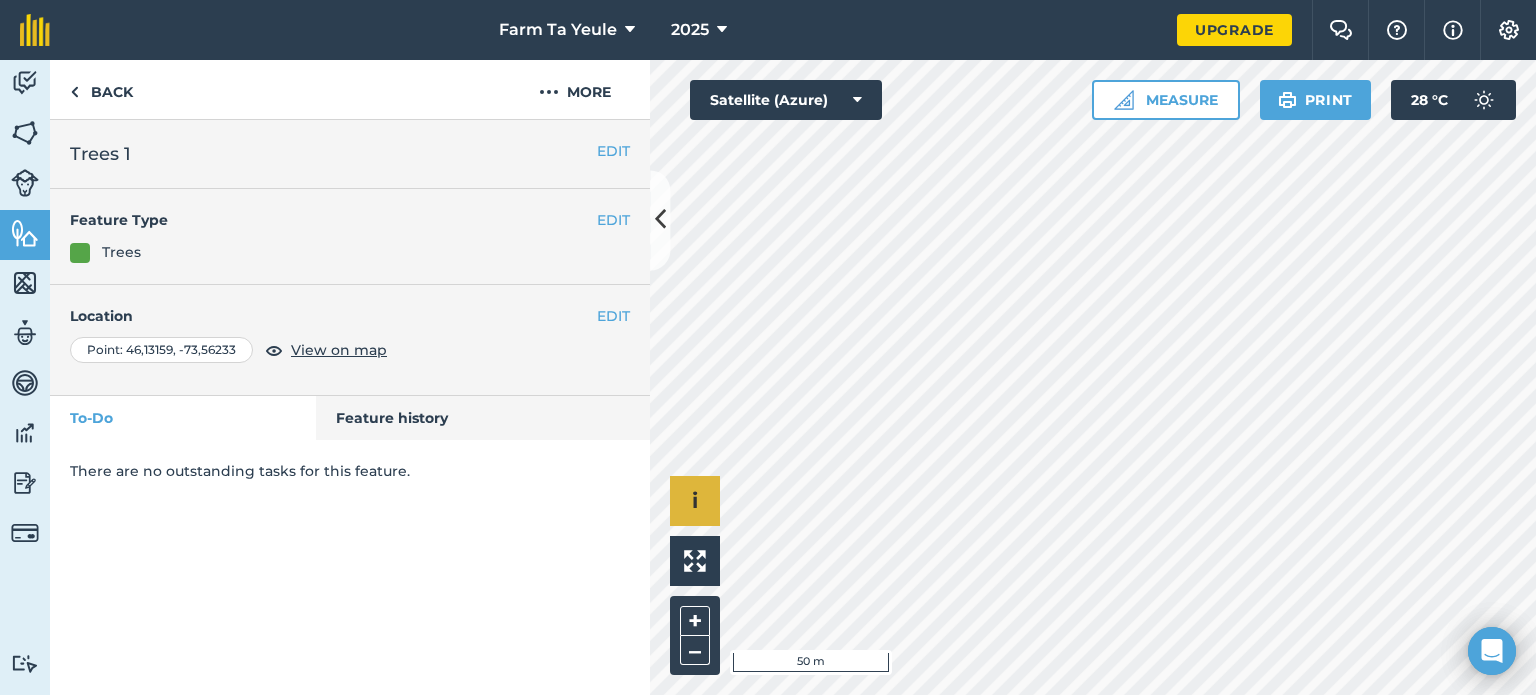 click on "Hello i © 2025 TomTom, Microsoft 50 m + –" at bounding box center (1093, 377) 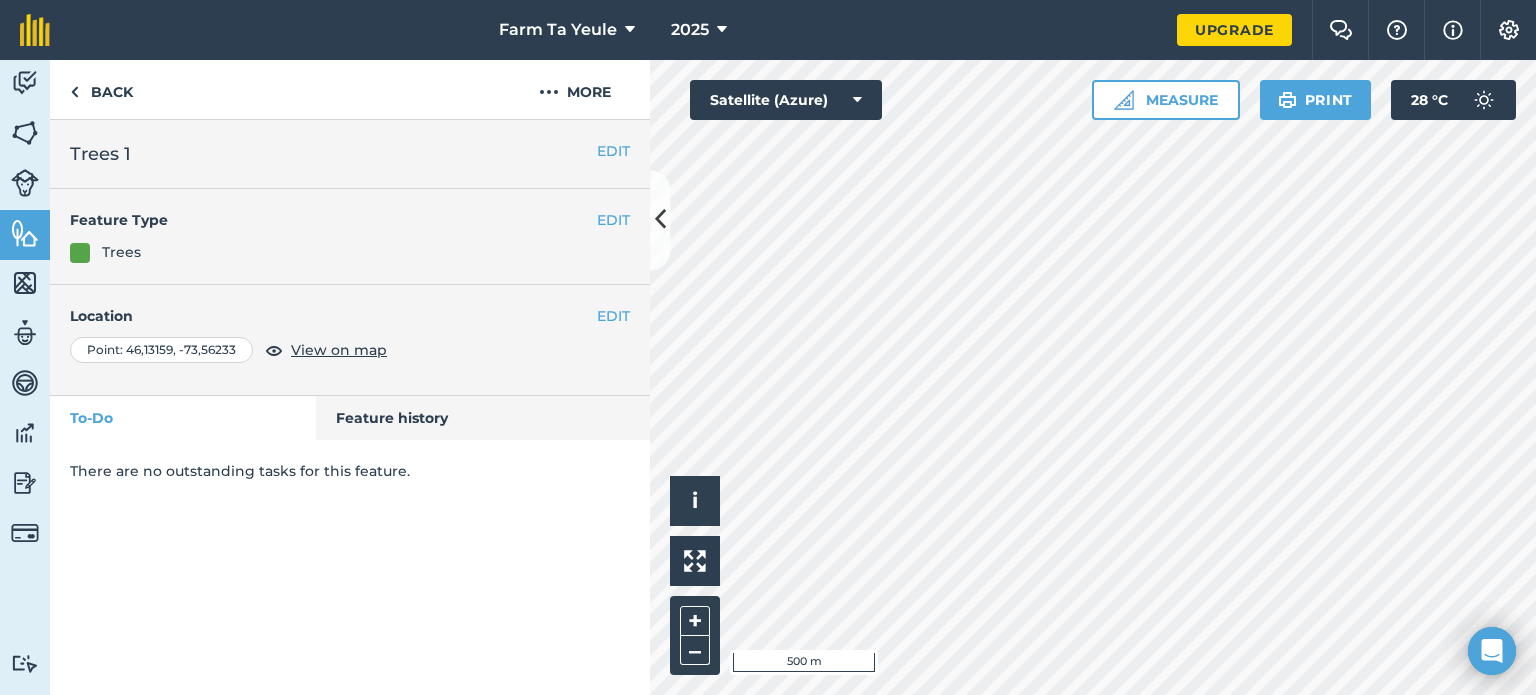 click on "Farm Ta Yeule 2025 Upgrade Farm Chat Help Info Settings Map printing is not available on our free plan Please upgrade to our Essentials, Plus or Pro plan to access this feature. Activity Fields Livestock Features Maps Team Vehicles Data Reporting Billing Tutorials Tutorials   Back   More EDIT Trees 1 EDIT Feature Type Trees EDIT Location Point :   46,13159 ,   -73,56233     View on map To-Do Feature history There are no outstanding tasks for this feature. Hello i © 2025 TomTom, Microsoft 500 m + – Satellite (Azure) Measure Print 28   ° C" at bounding box center [768, 347] 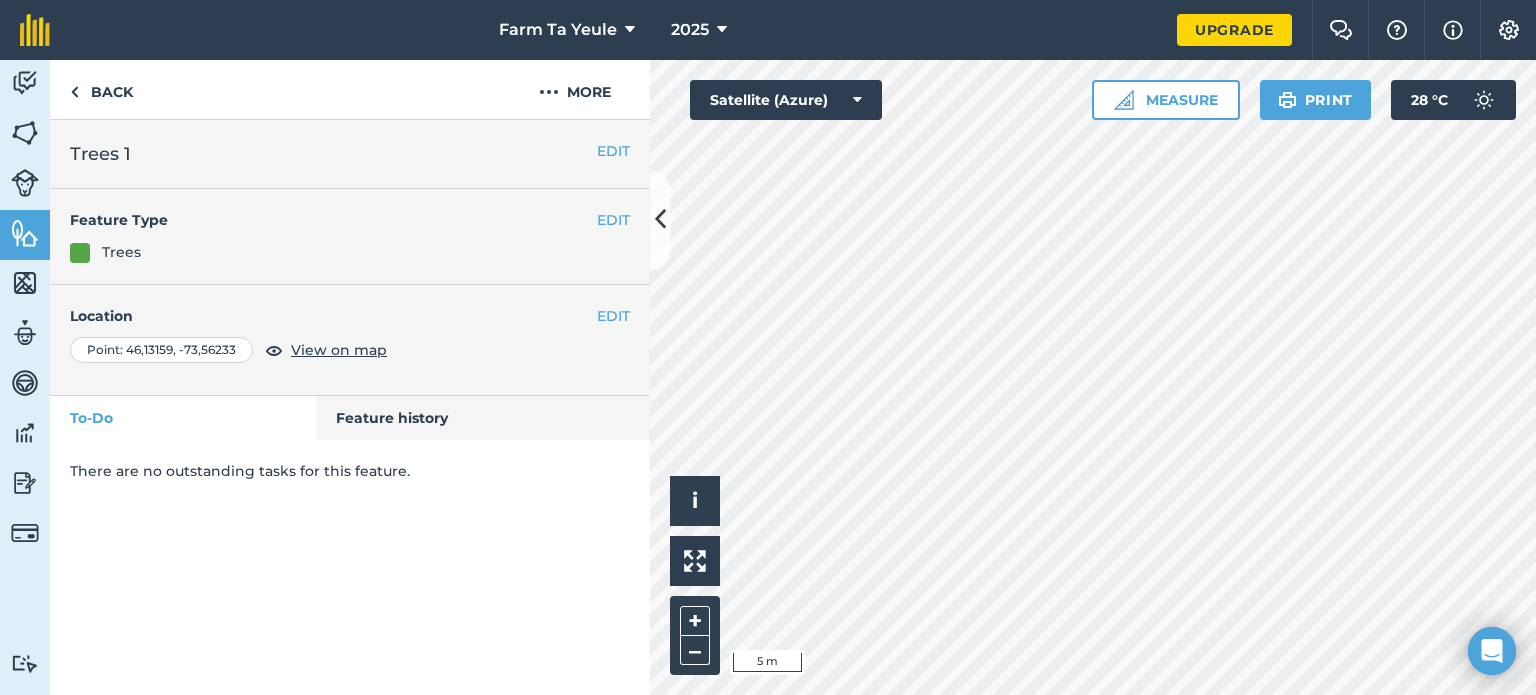 click on "Farm Ta Yeule 2025 Upgrade Farm Chat Help Info Settings Map printing is not available on our free plan Please upgrade to our Essentials, Plus or Pro plan to access this feature. Activity Fields Livestock Features Maps Team Vehicles Data Reporting Billing Tutorials Tutorials   Back   More EDIT Trees 1 EDIT Feature Type Trees EDIT Location Point :   46,13159 ,   -73,56233     View on map To-Do Feature history There are no outstanding tasks for this feature. Hello i © 2025 TomTom, Microsoft 5 m + – Satellite (Azure) Measure Print 28   ° C" at bounding box center (768, 347) 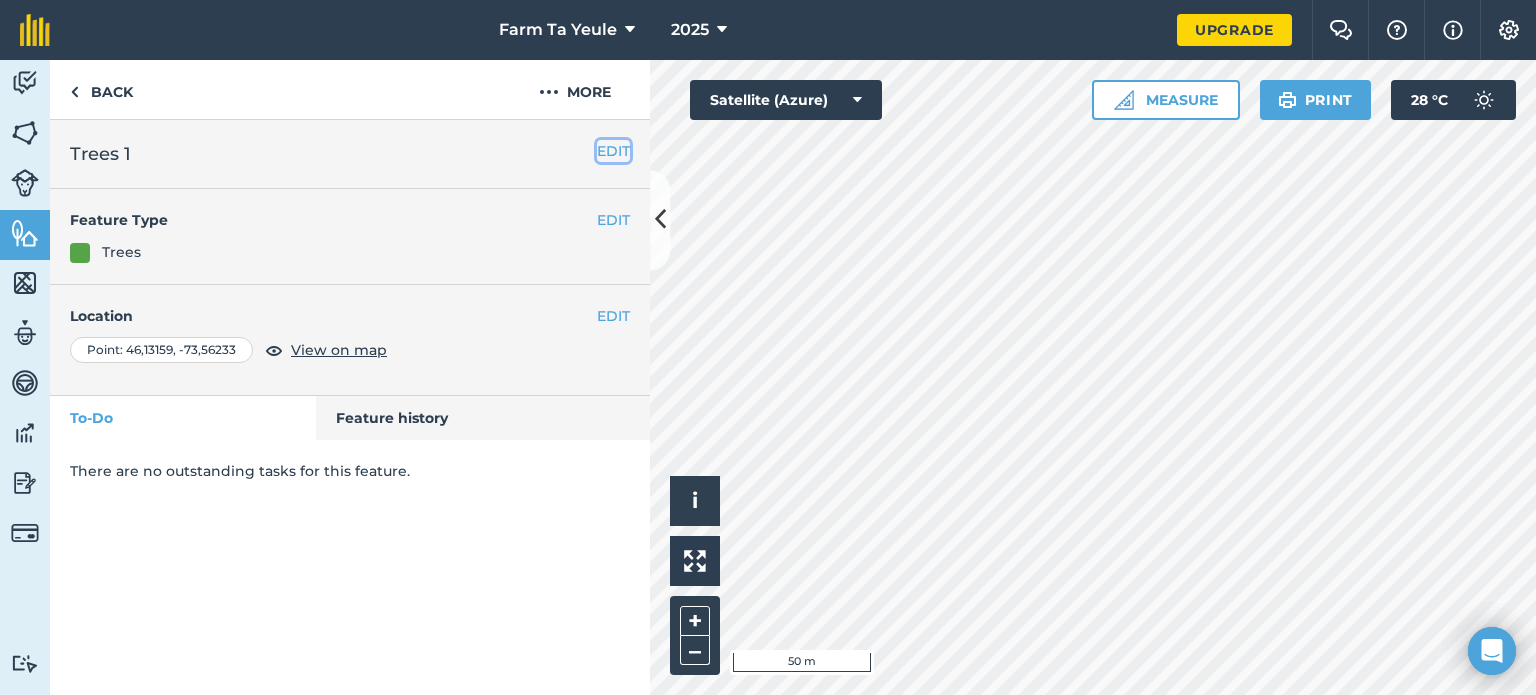 click on "EDIT" at bounding box center (613, 151) 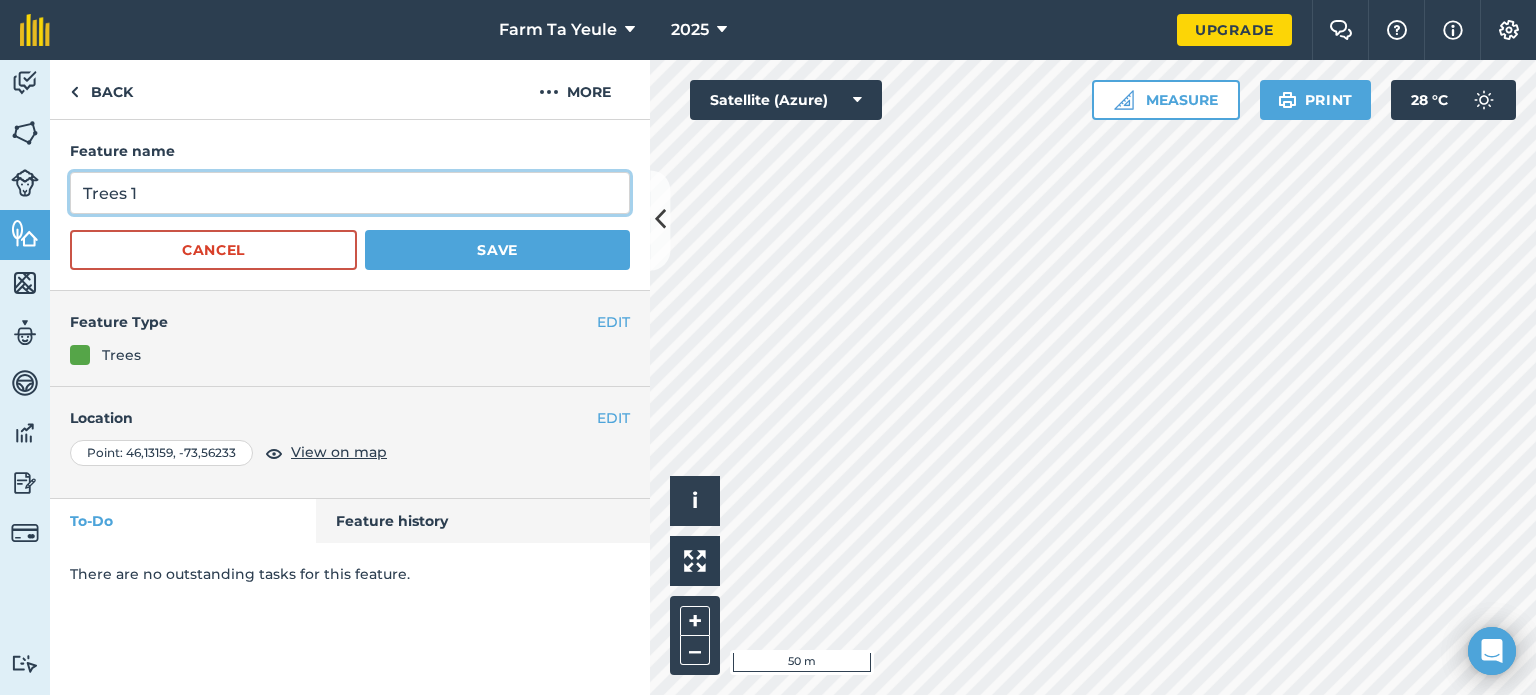 drag, startPoint x: 212, startPoint y: 186, endPoint x: 0, endPoint y: 206, distance: 212.9413 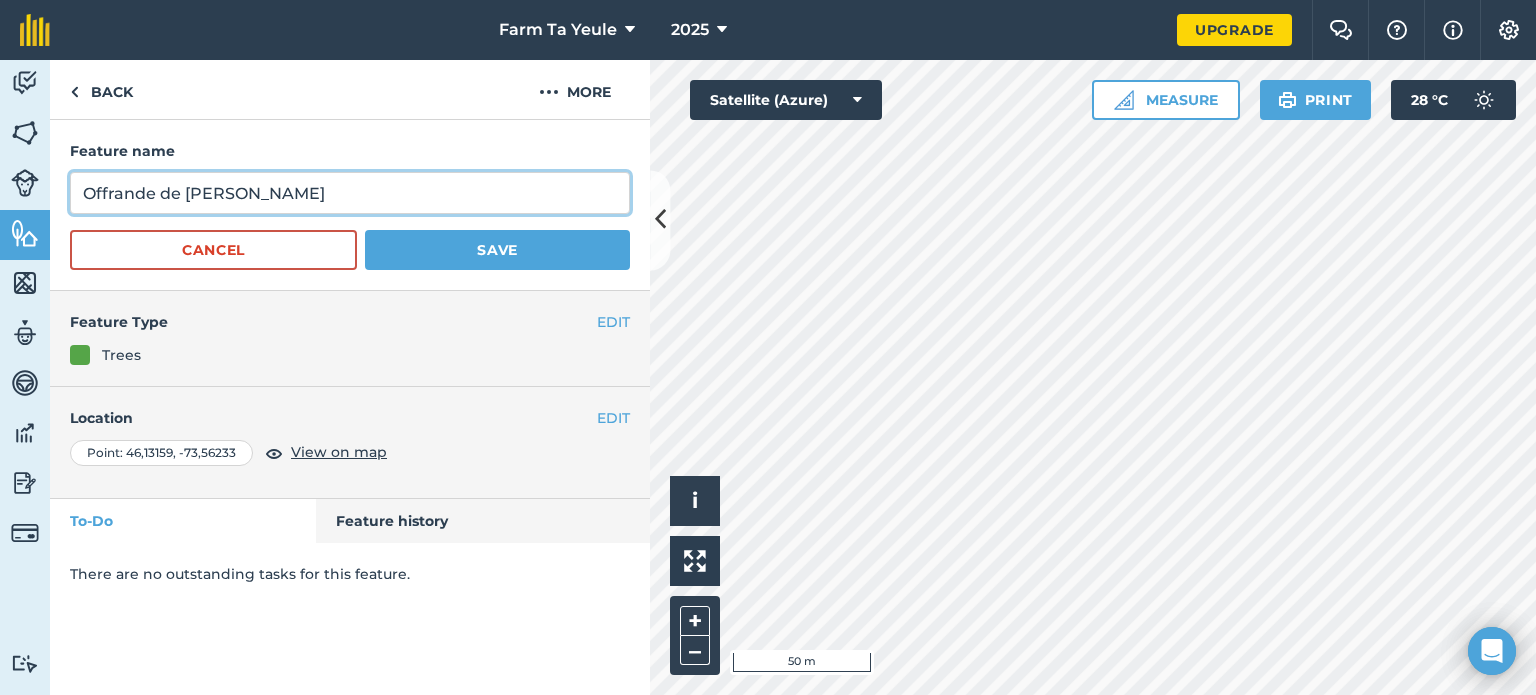 click on "Offrande de Michel" at bounding box center (350, 193) 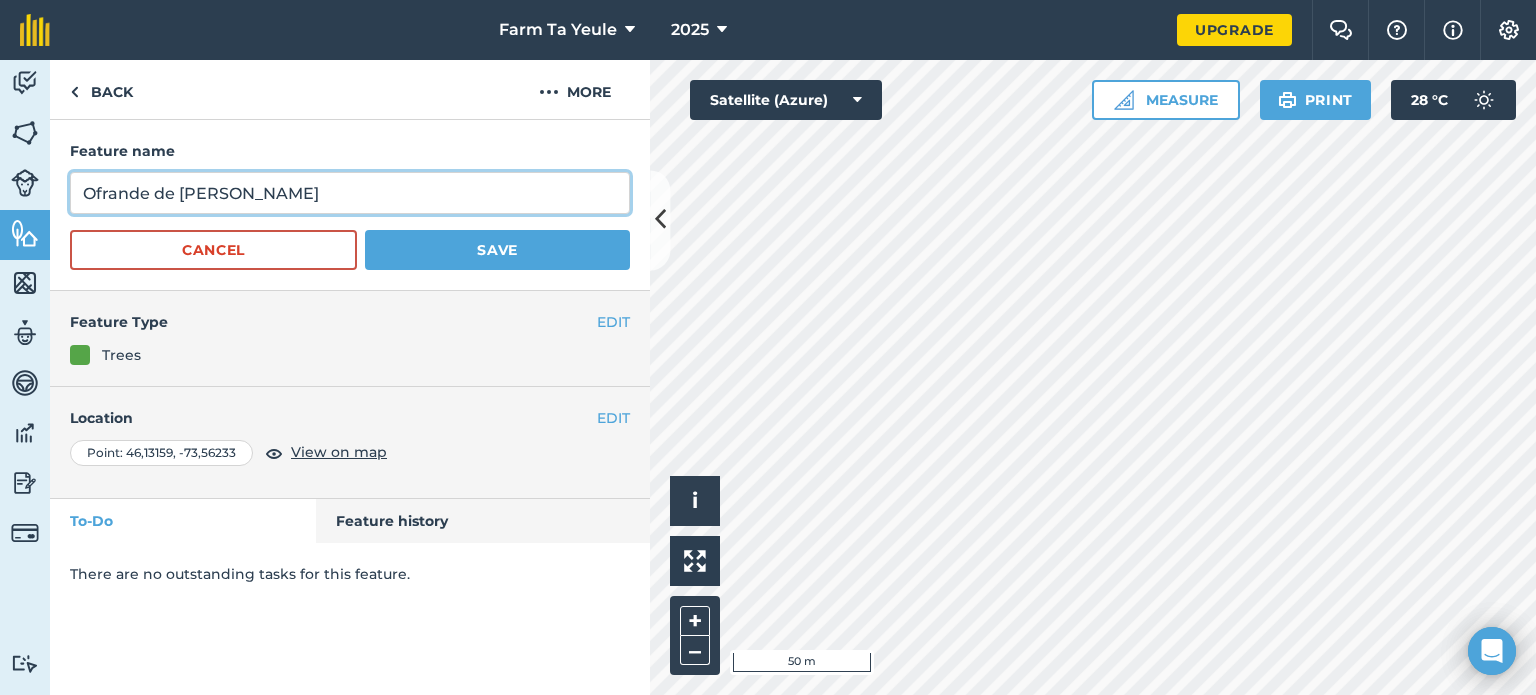 click on "Ofrande de Michel" at bounding box center [350, 193] 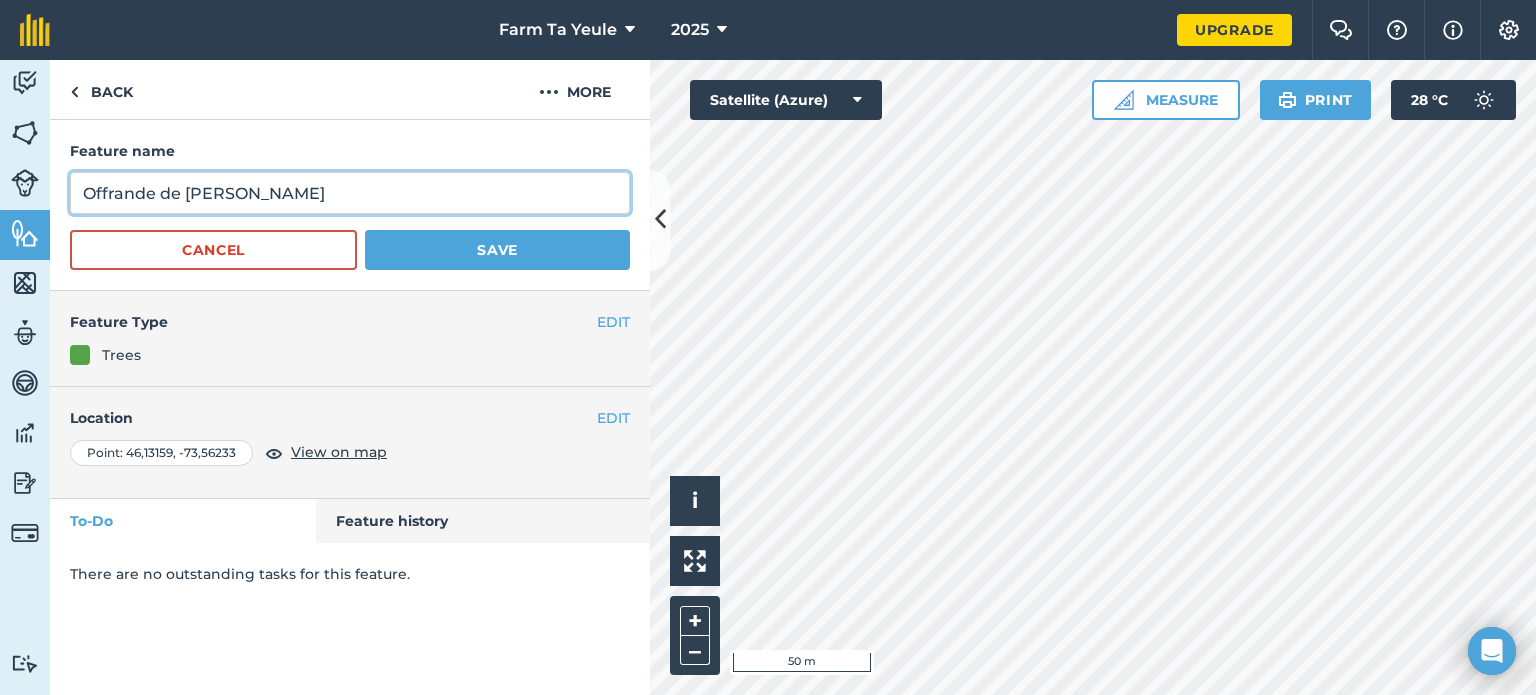 click on "Offrande de Michel" at bounding box center (350, 193) 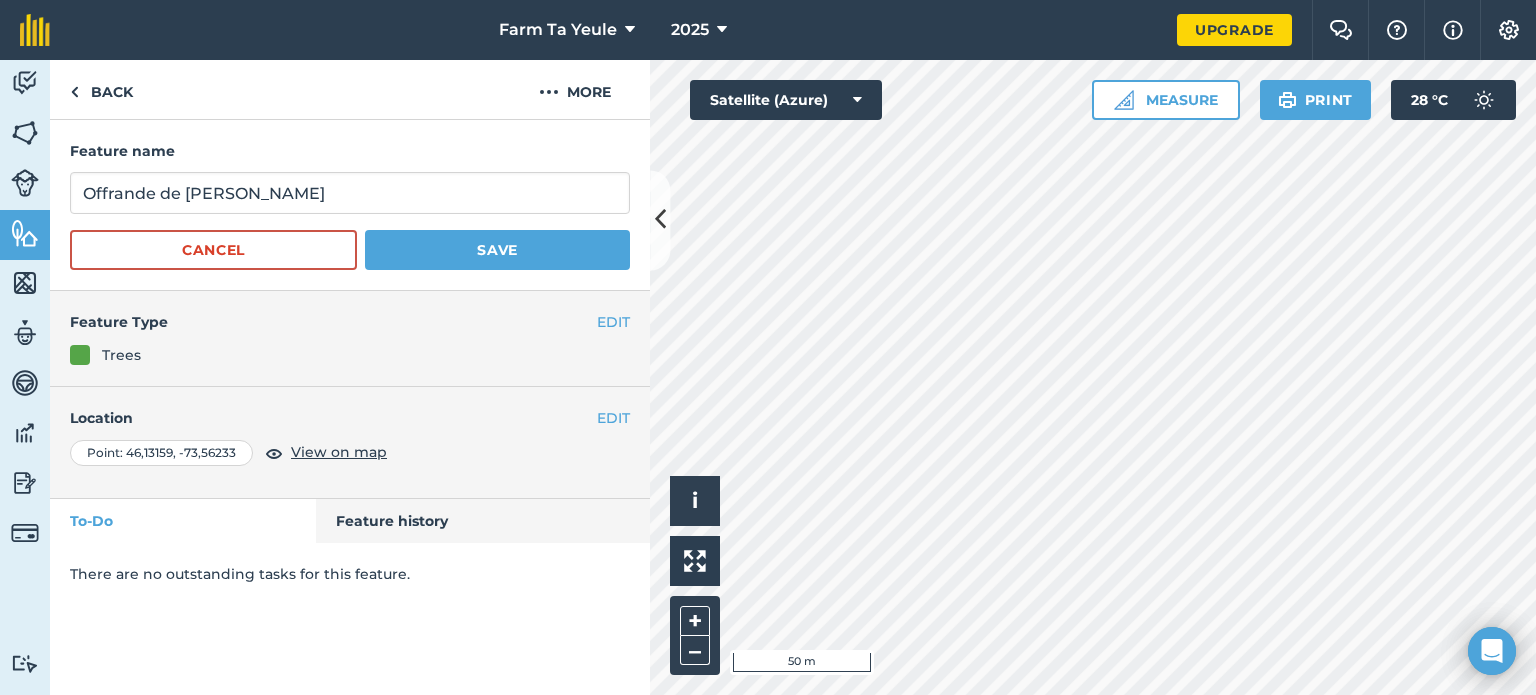 click at bounding box center (80, 355) 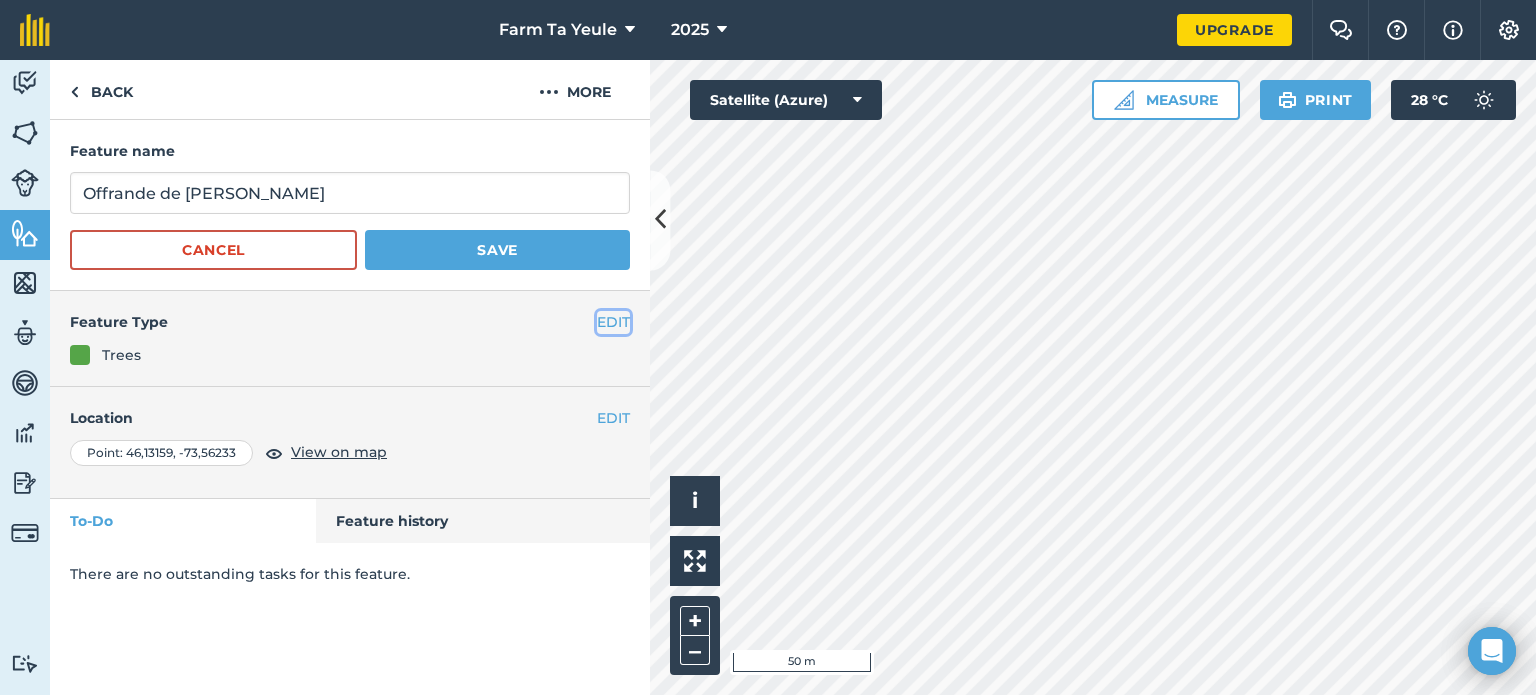 click on "EDIT" at bounding box center (613, 322) 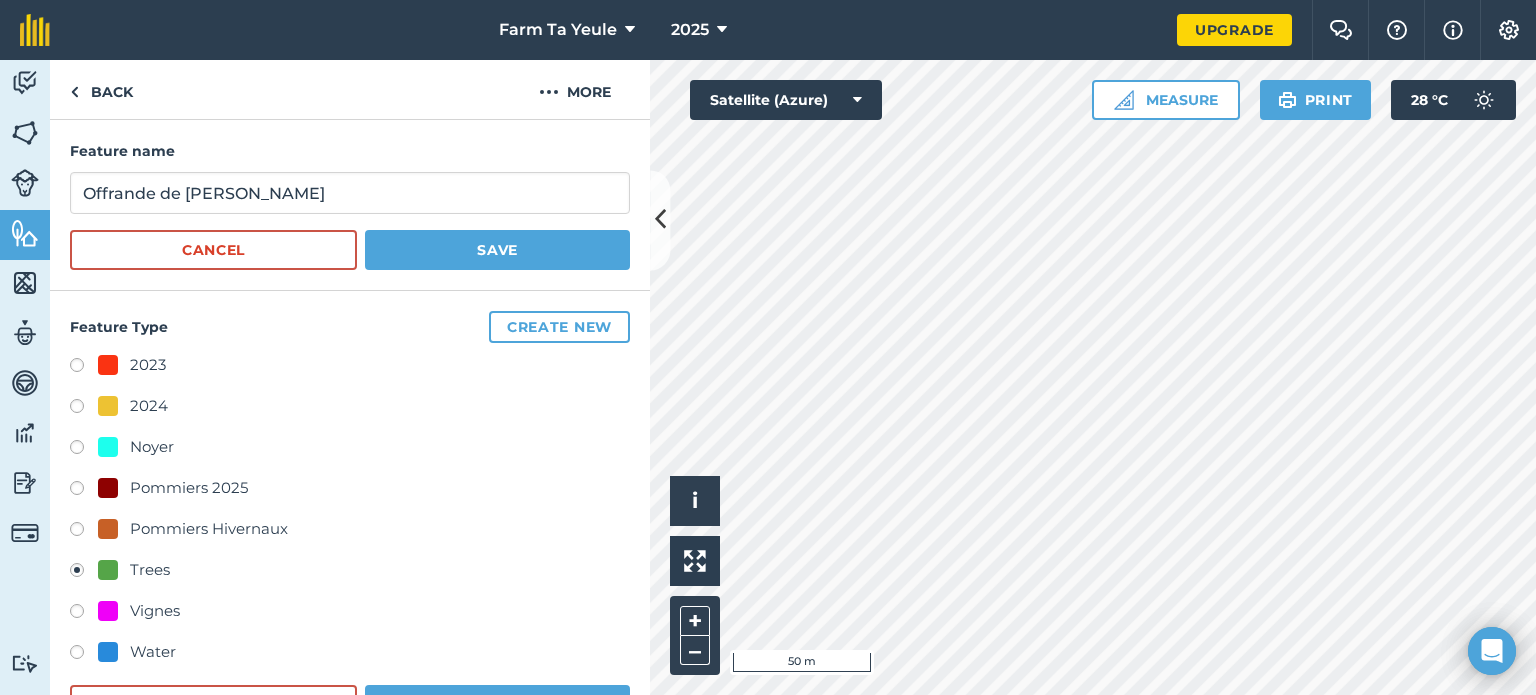 click at bounding box center [84, 491] 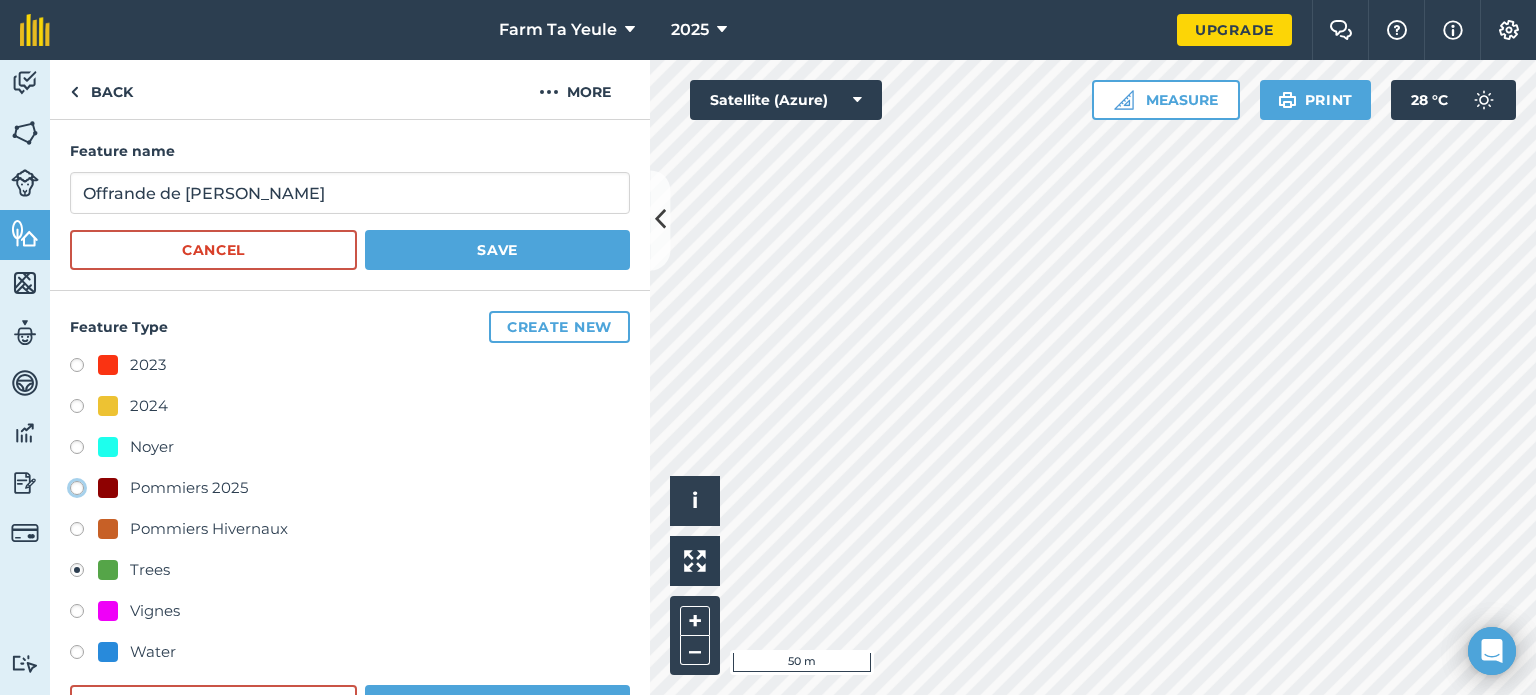 click on "Pommiers 2025" at bounding box center [-9923, 487] 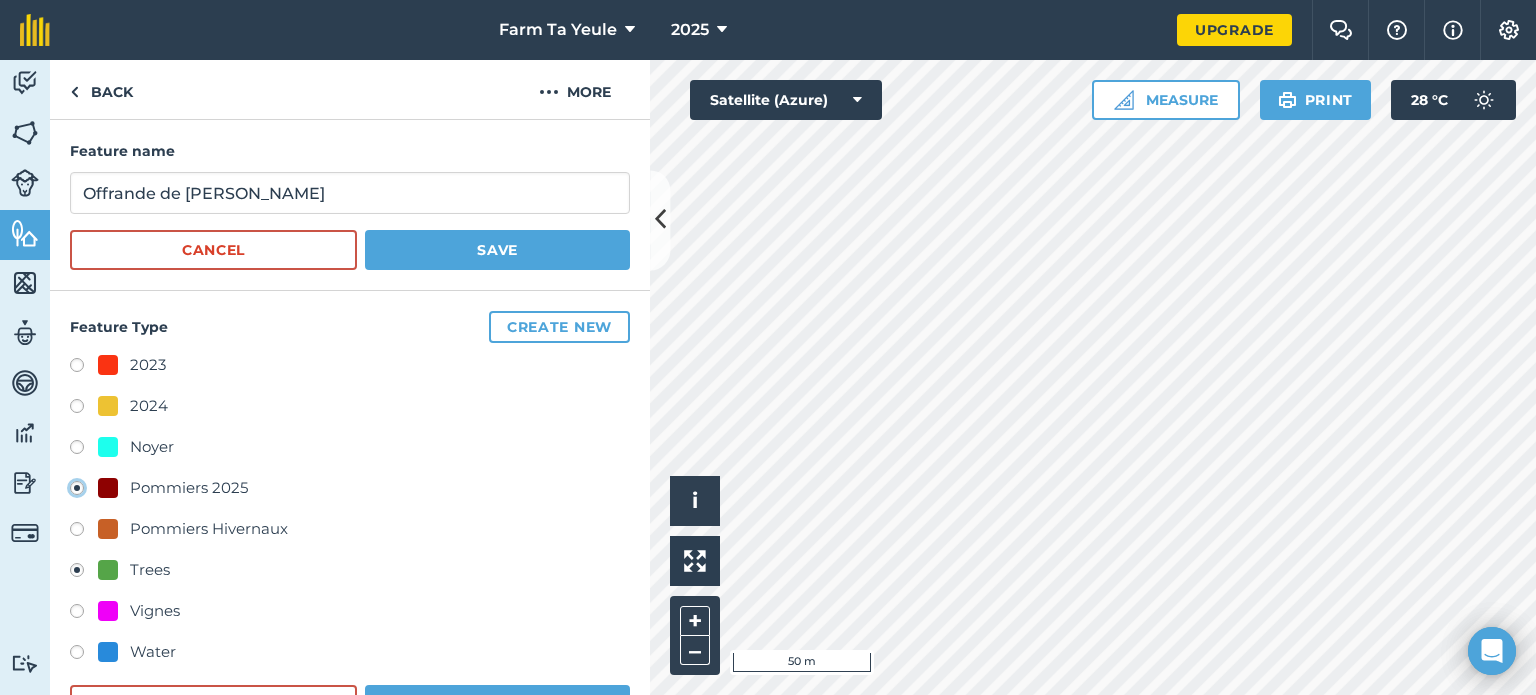 radio on "true" 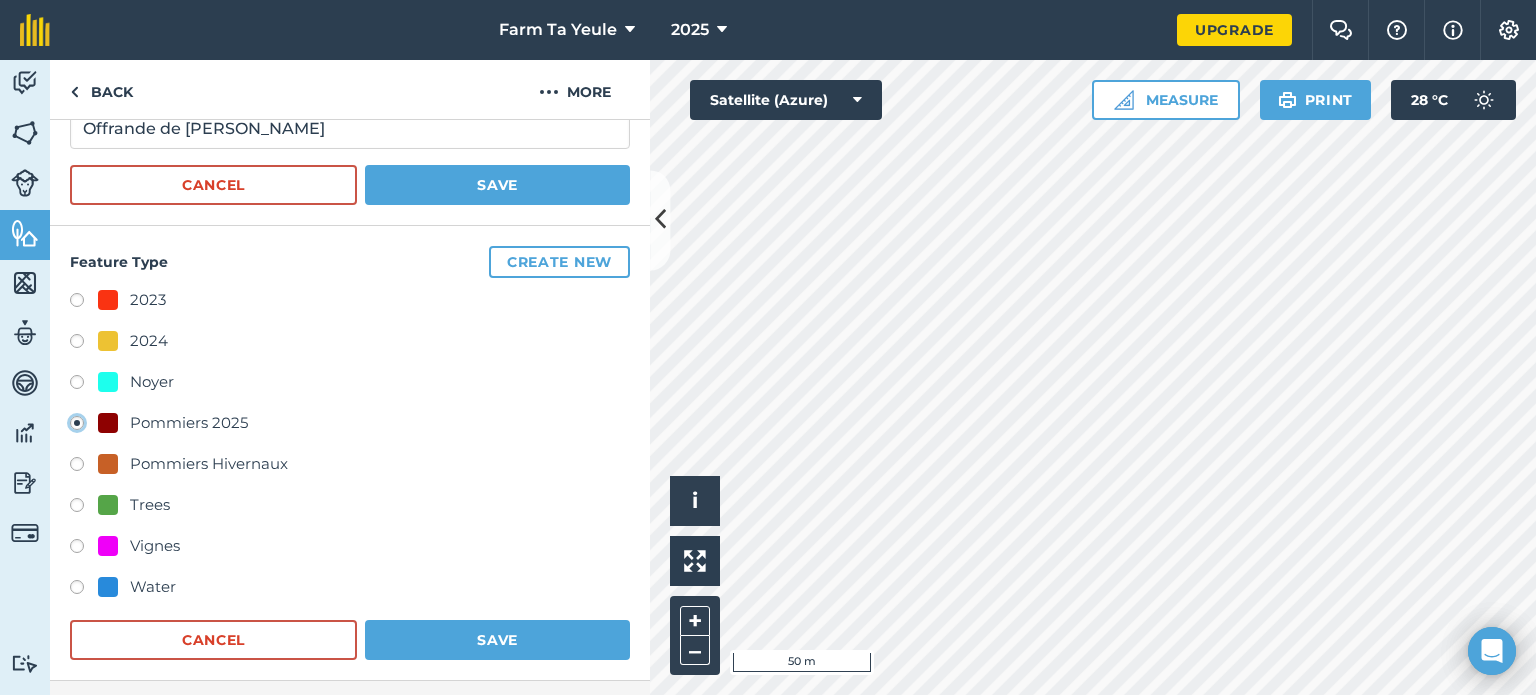 scroll, scrollTop: 100, scrollLeft: 0, axis: vertical 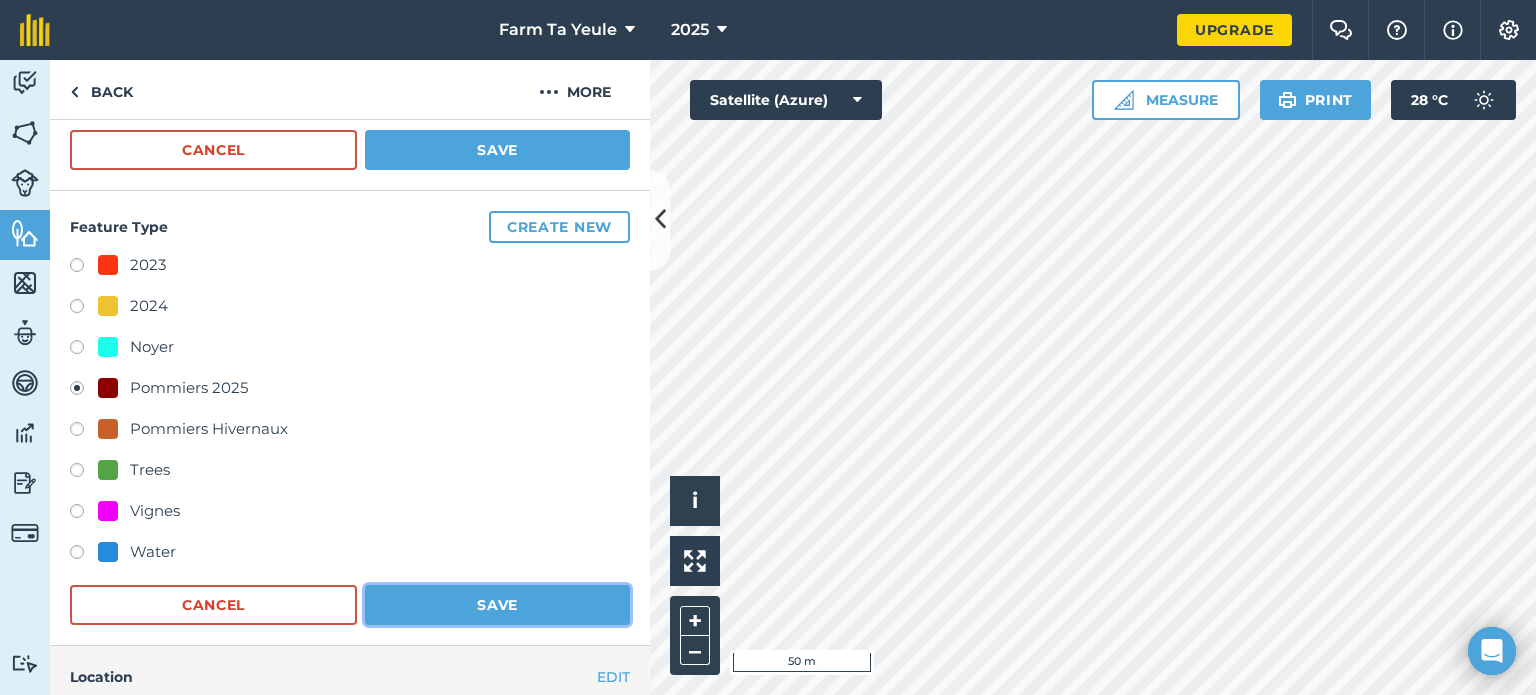 click on "Save" at bounding box center [497, 605] 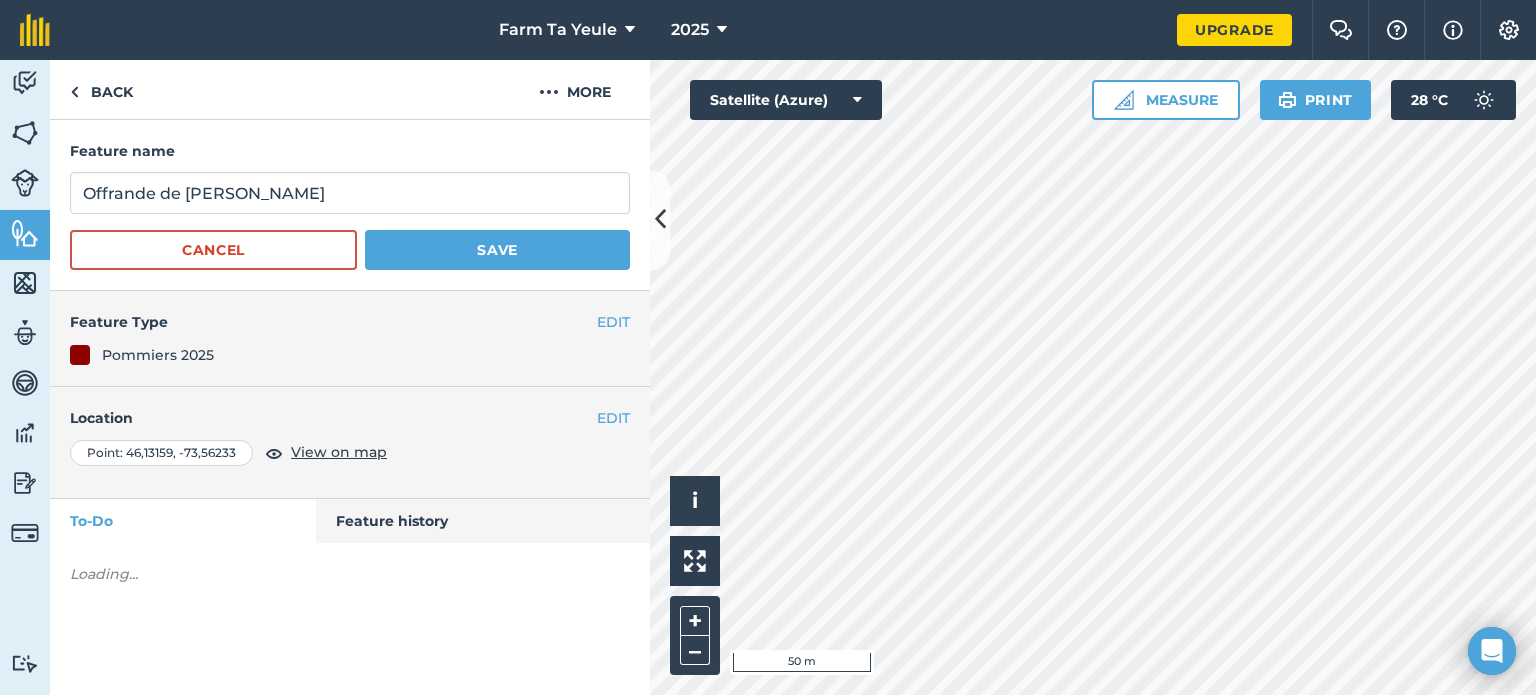 scroll, scrollTop: 0, scrollLeft: 0, axis: both 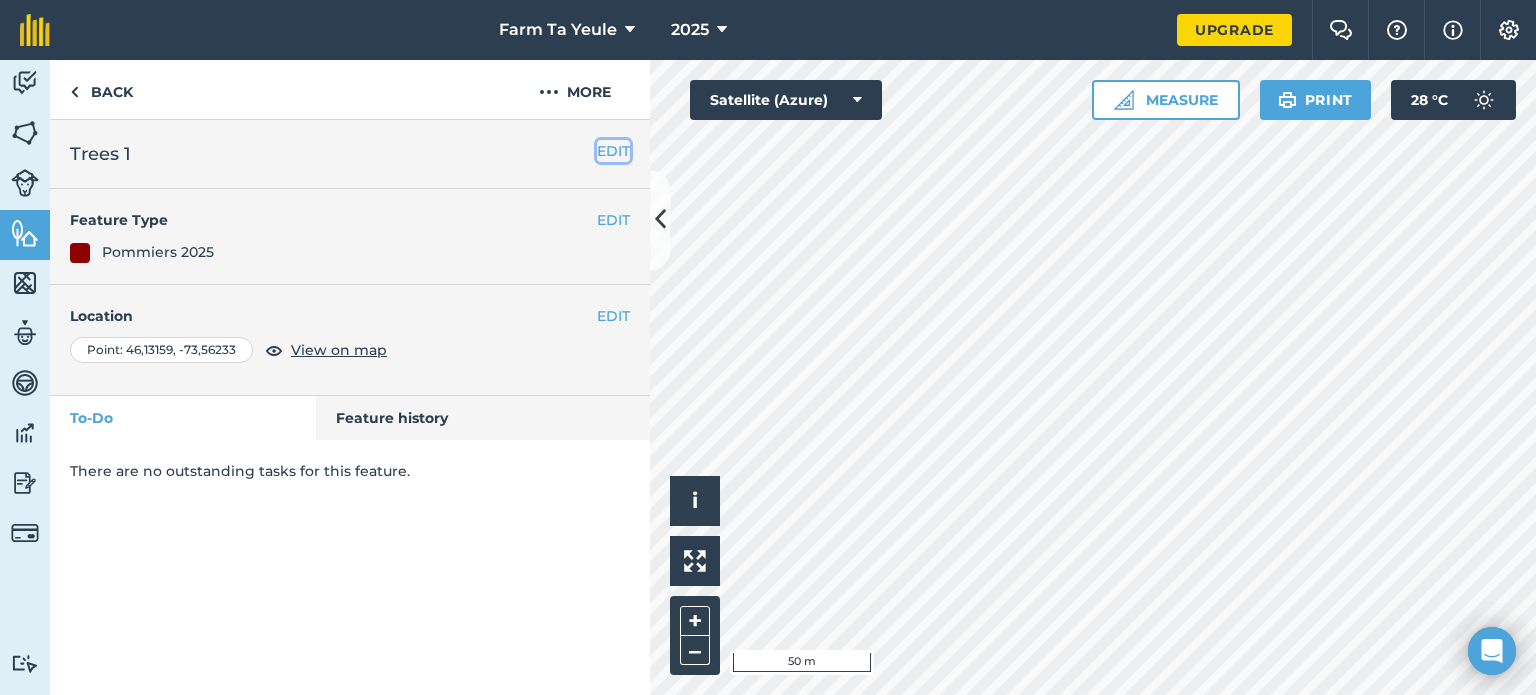 click on "EDIT" at bounding box center (613, 151) 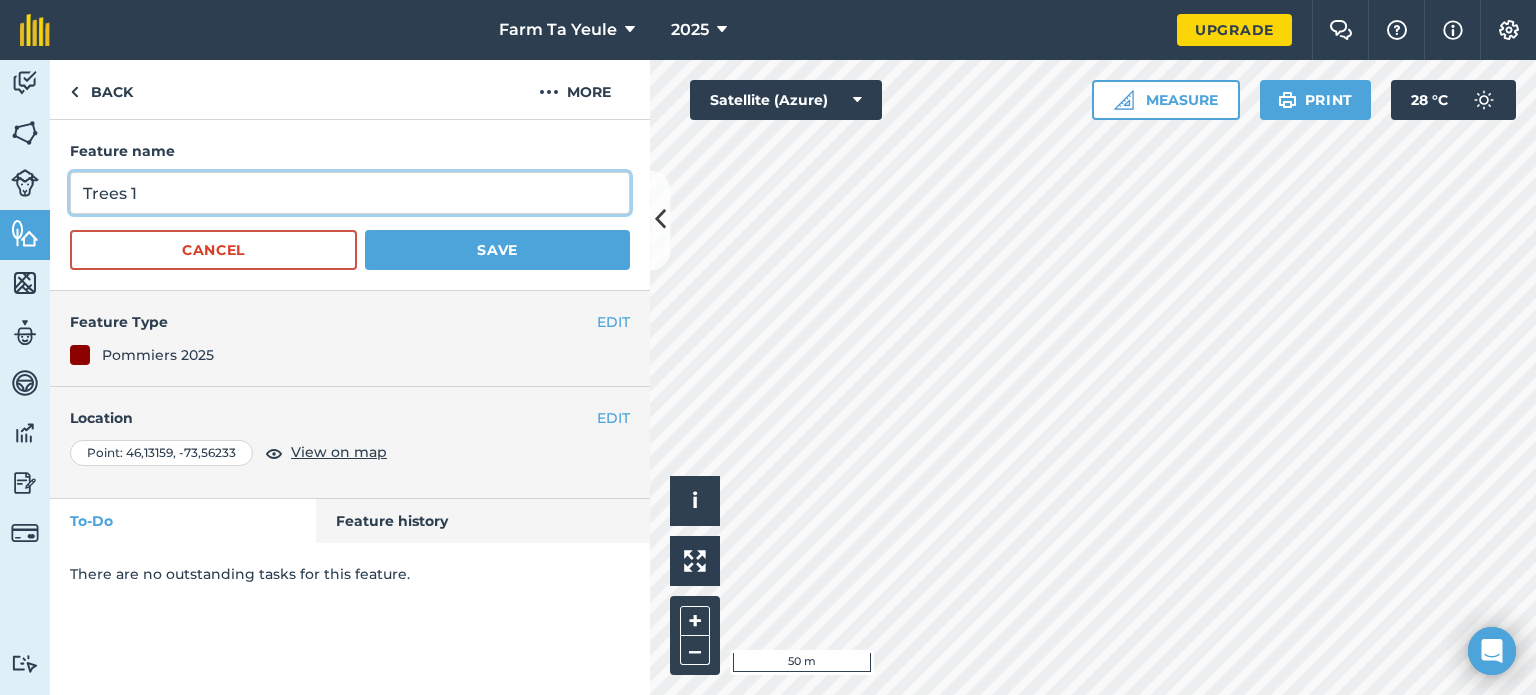 drag, startPoint x: 135, startPoint y: 191, endPoint x: 0, endPoint y: 207, distance: 135.94484 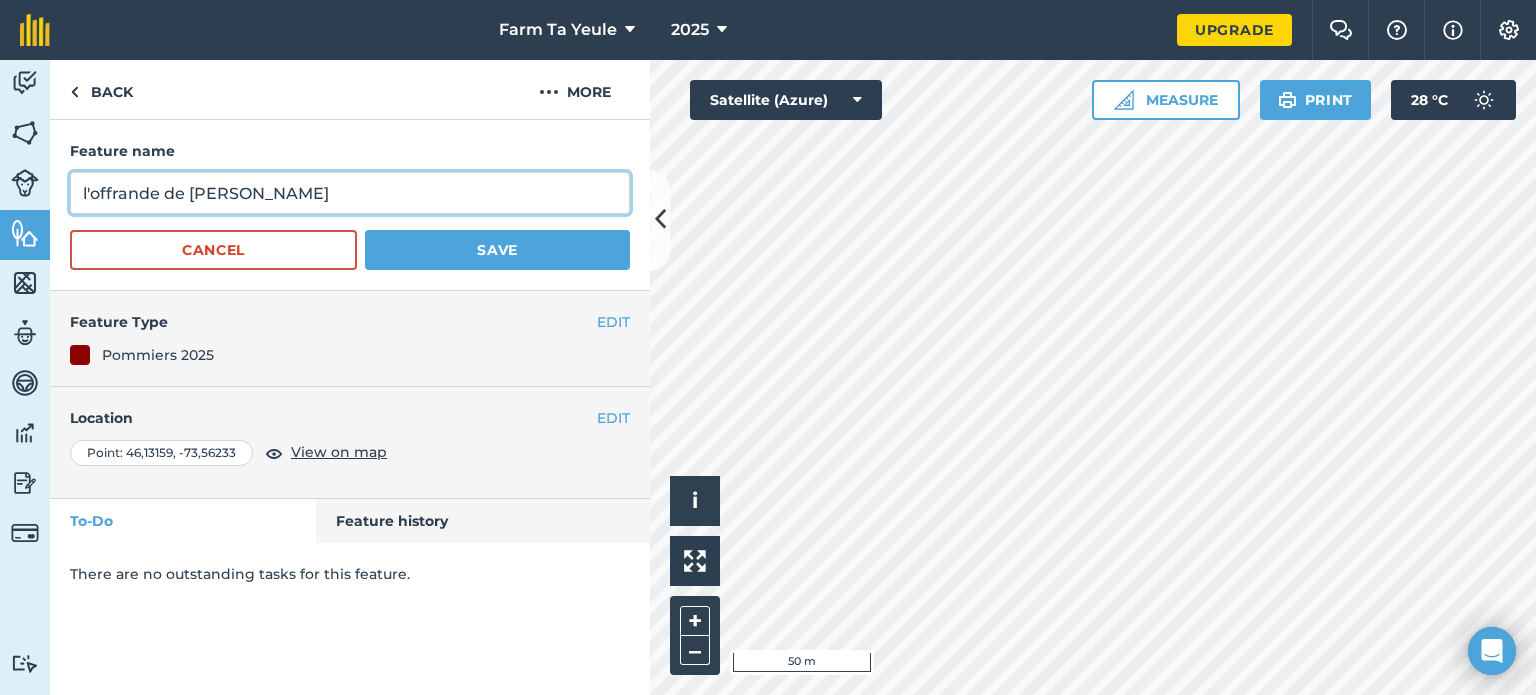 drag, startPoint x: 100, startPoint y: 195, endPoint x: 65, endPoint y: 193, distance: 35.057095 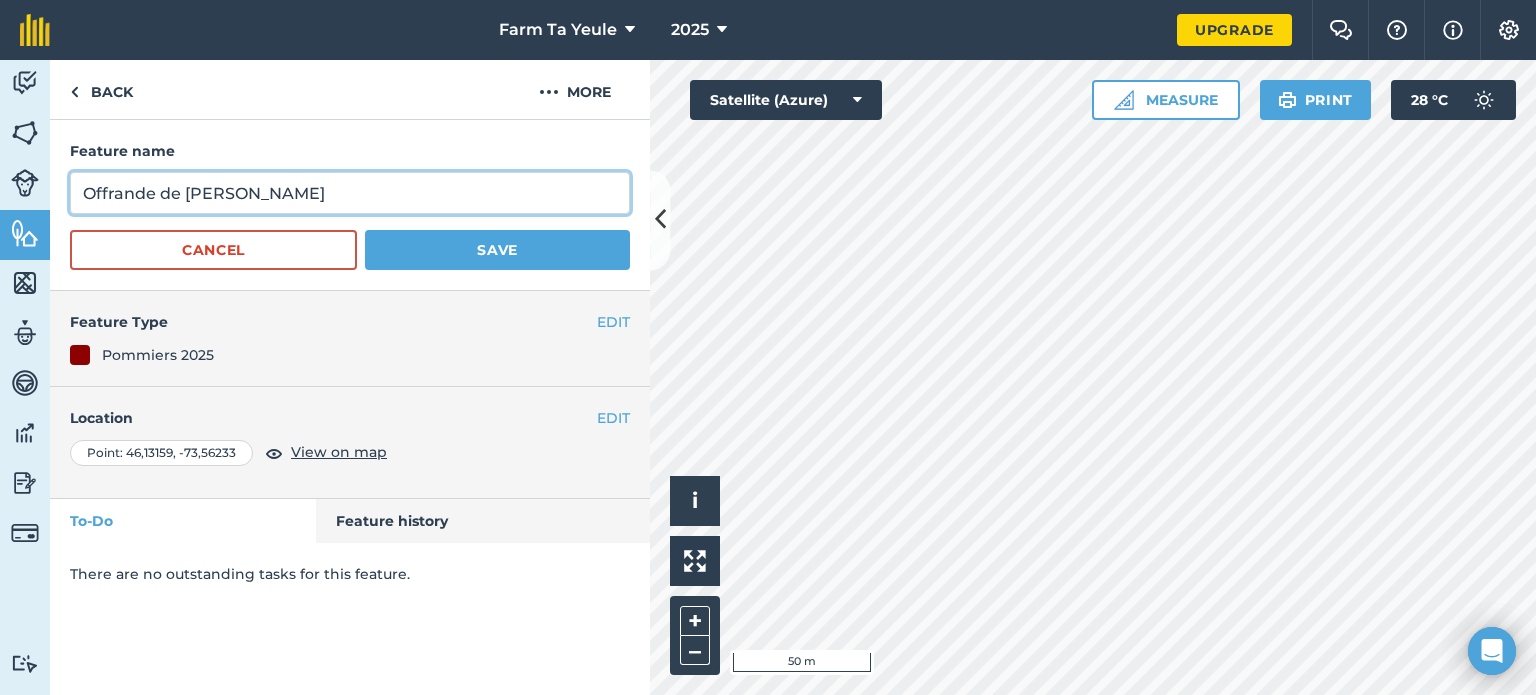 type on "Offrande de Michel" 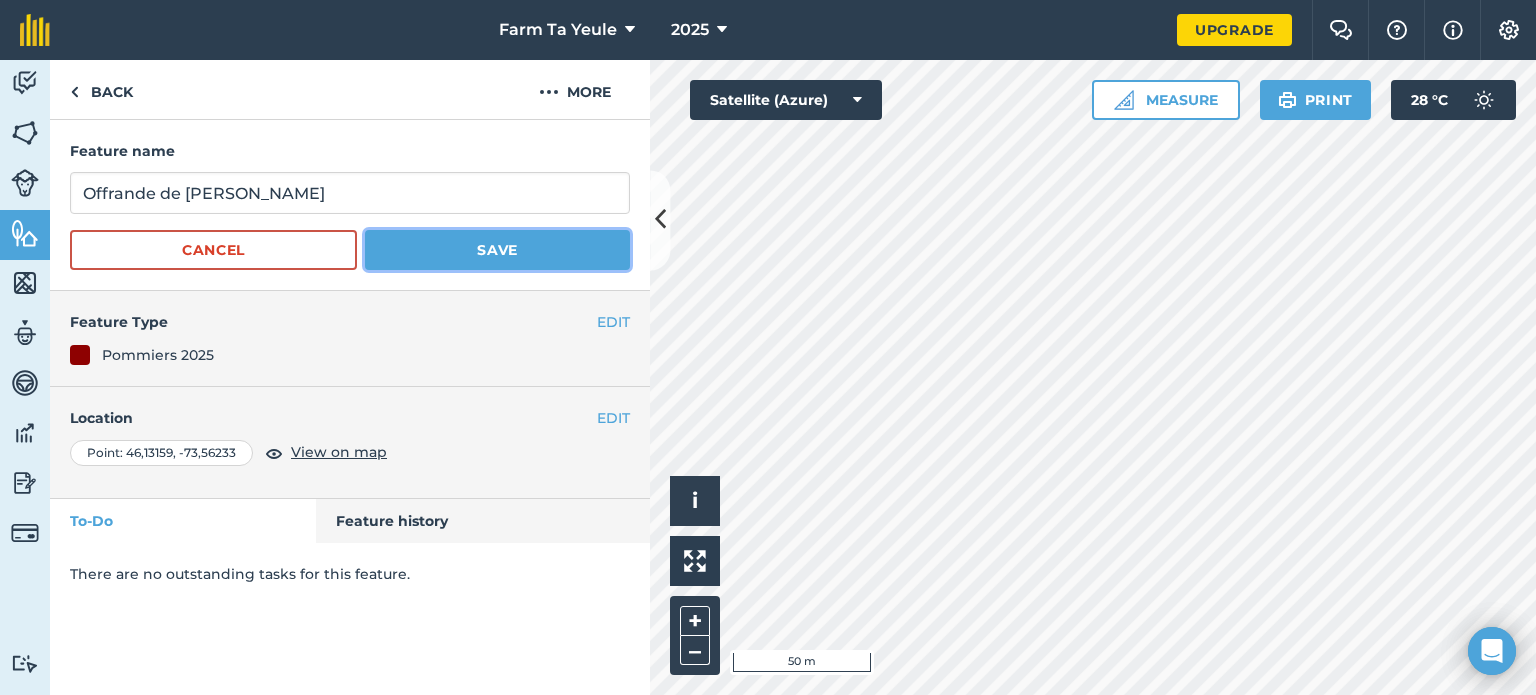 click on "Save" at bounding box center [497, 250] 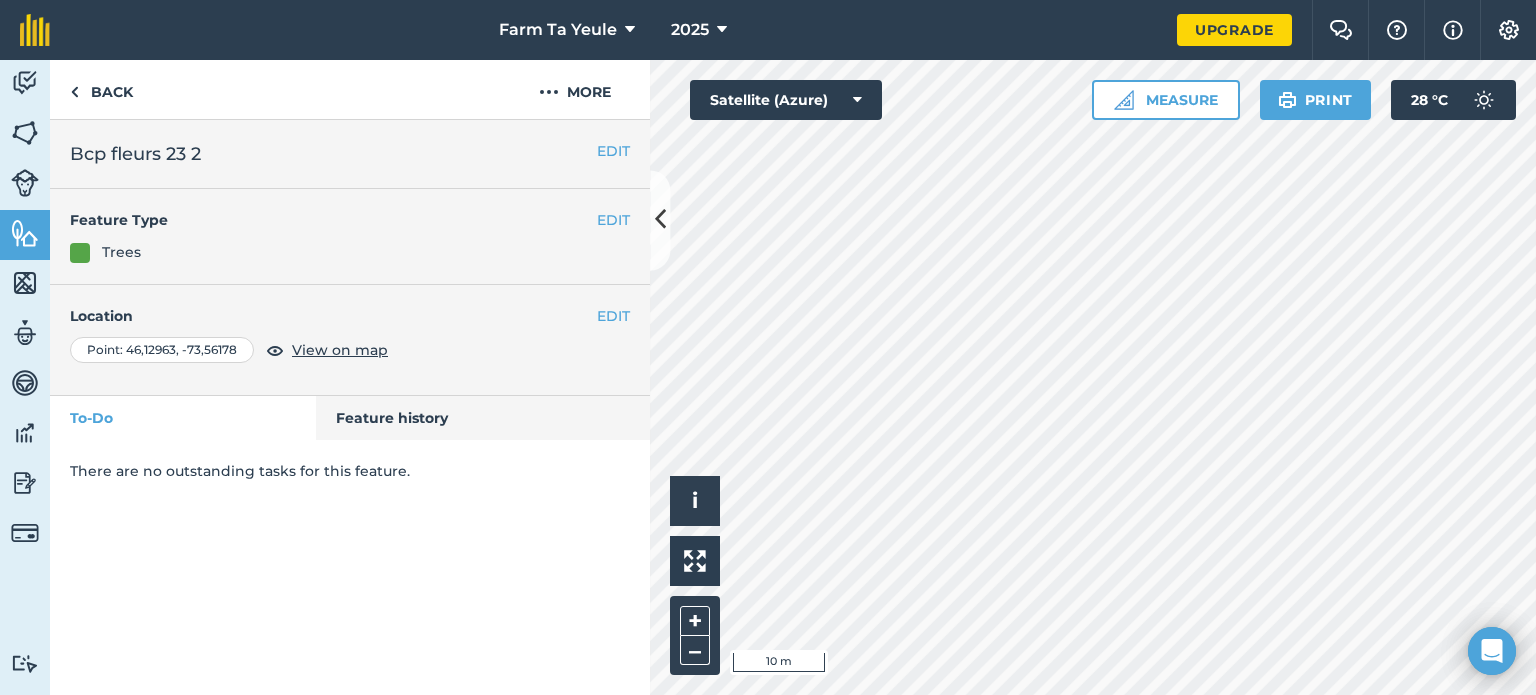 click on "Farm Ta Yeule 2025 Upgrade Farm Chat Help Info Settings Map printing is not available on our free plan Please upgrade to our Essentials, Plus or Pro plan to access this feature. Activity Fields Livestock Features Maps Team Vehicles Data Reporting Billing Tutorials Tutorials   Back   More EDIT Bcp fleurs 23 2 EDIT Feature Type Trees EDIT Location Point :   46,12963 ,   -73,56178     View on map To-Do Feature history There are no outstanding tasks for this feature. Hello i © 2025 TomTom, Microsoft 10 m + – Satellite (Azure) Measure Print 28   ° C" at bounding box center [768, 347] 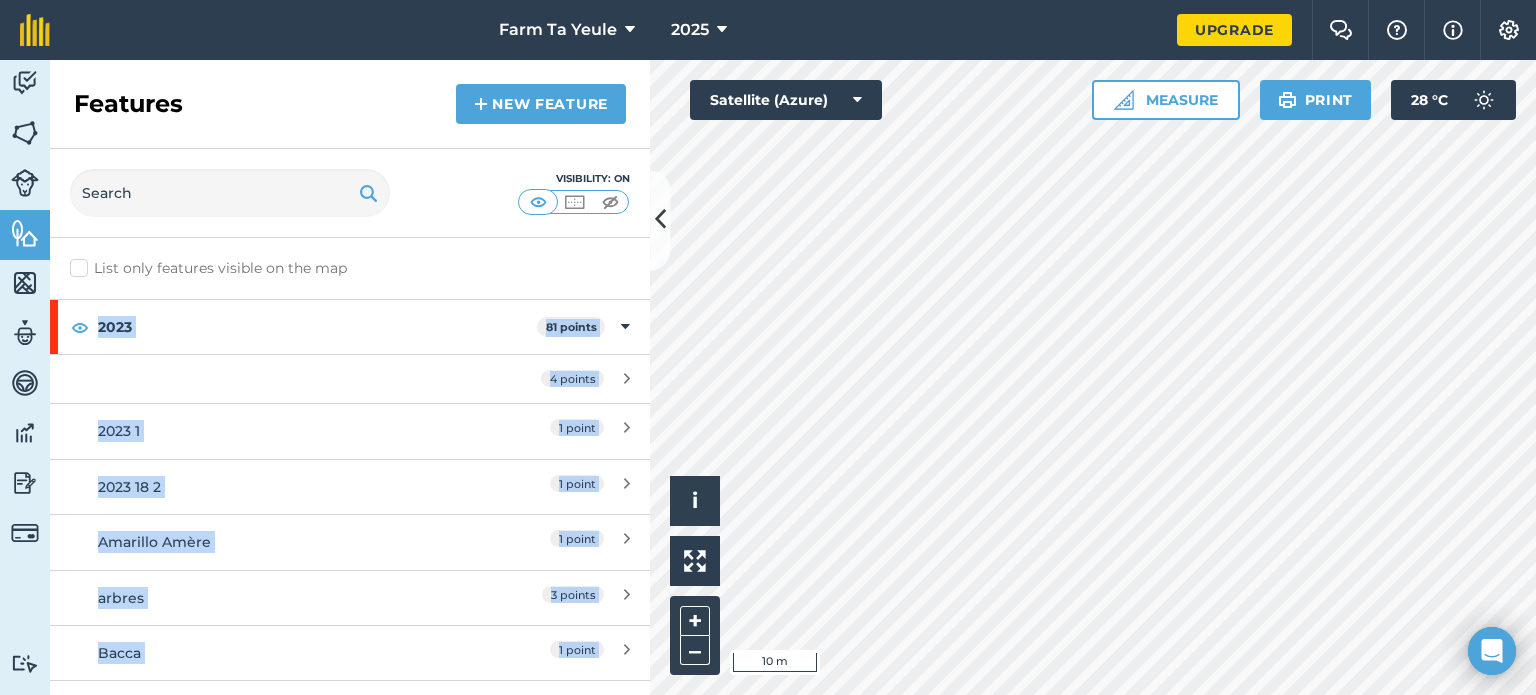 click on "Activity Fields Livestock Features Maps Team Vehicles Data Reporting Billing Tutorials Tutorials Features   New feature Visibility: On List only features visible on the map 2023 81   points
4   points 2023 1 1   point 2023 18 2
1   point Amarillo Amère
1   point arbres 3   points Bacca 1   point Blanche 2   points Blanche des jardins 2023
1   point Blanche Neige 1   point Bonsaï
1   point Cidre Vert 1   point Coulée nord 6 1   point Cs2
1   point Ditch 12 1 1   point Ditch 3 2 1   point Douce Amère hative (Coupé fin 2023) 1   point Elf Maiden 1 1   point En haut 4 dans le bois 1 2   points Fac x 1   point Faux lumignion 2 1   point Fleurs 2023 1   point Fleurs 23 cachè 1   point Hiver foncée 23
1   point Jaune sept
1   point LAJEUNESSE 1   point LAJEUNESSE 2 1   point Marcellin 6 1   point Mini Russet d'Août 1   point Mélanie Moire
1   point Nain de Jardin 1 1   point Petit 2   points Peum
1   point Pépite tardive 2 1   point Ronfleur (Octobre2023) 1   point Taille tres tres hative 1" at bounding box center (768, 377) 